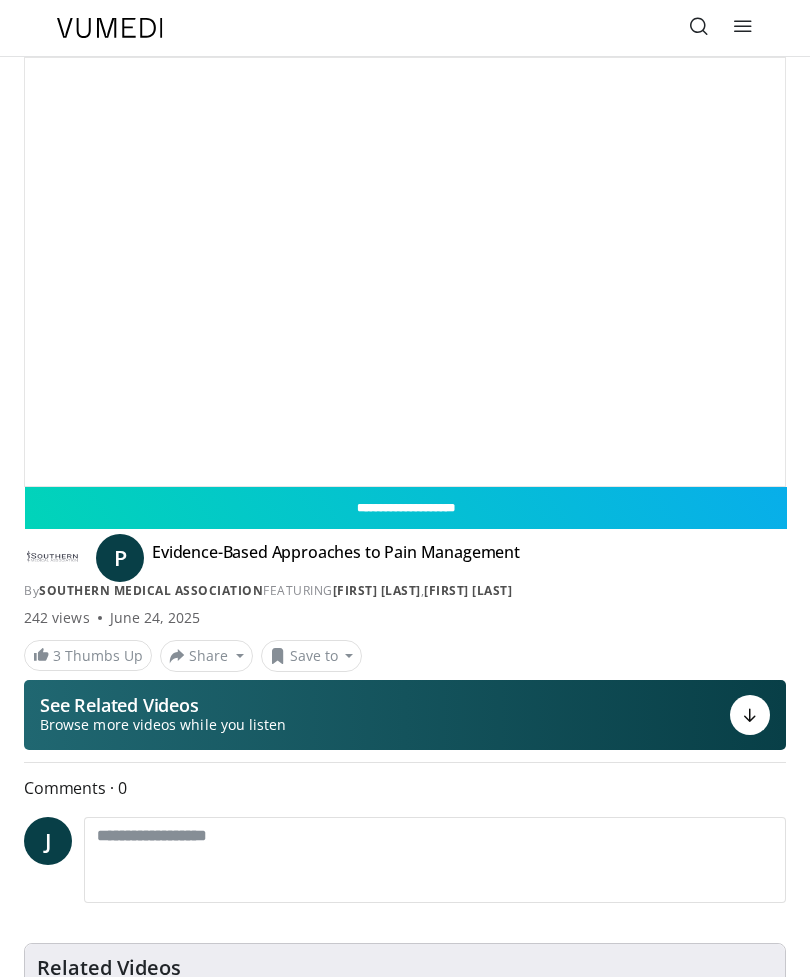 scroll, scrollTop: 0, scrollLeft: 0, axis: both 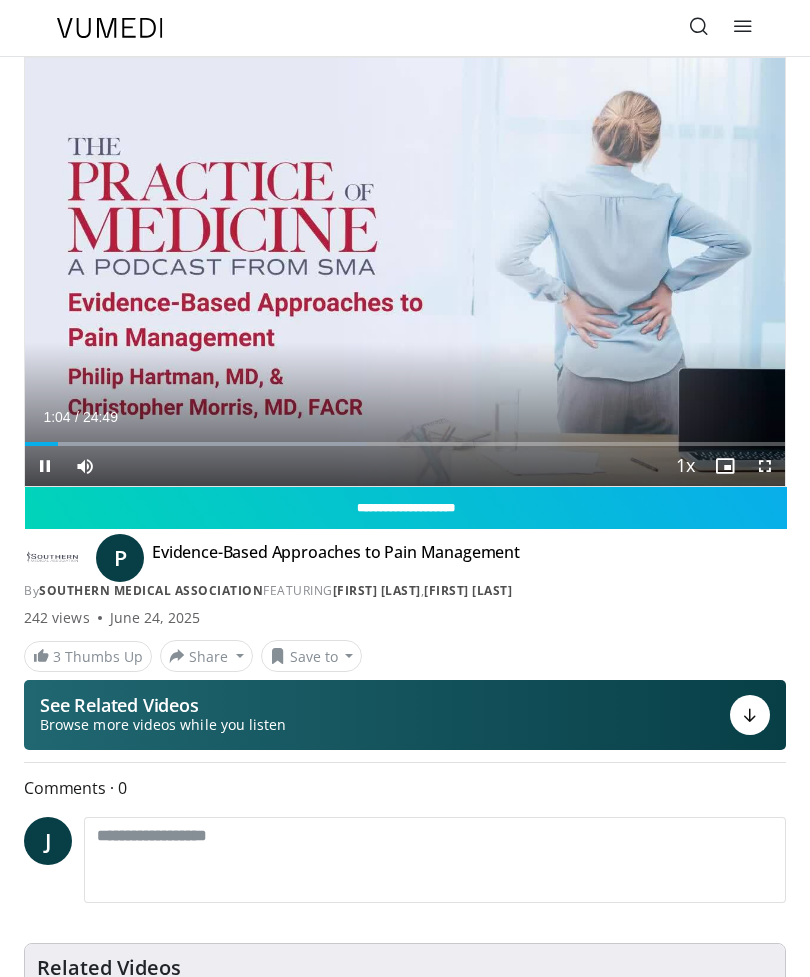click at bounding box center (405, 272) 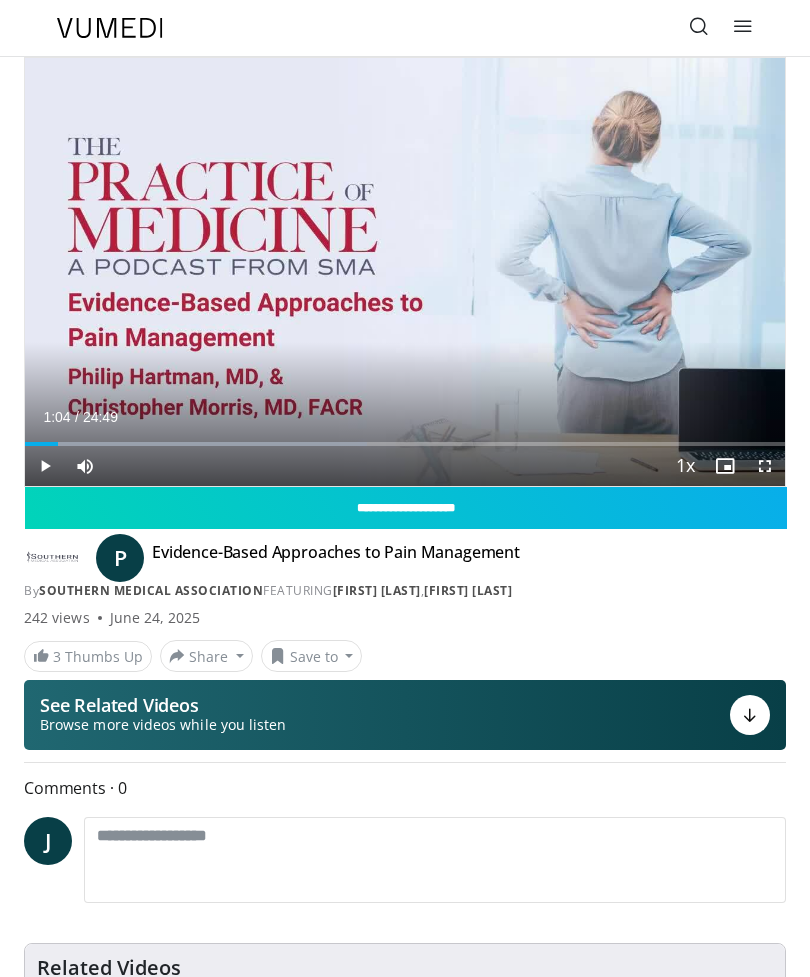 click at bounding box center [405, 272] 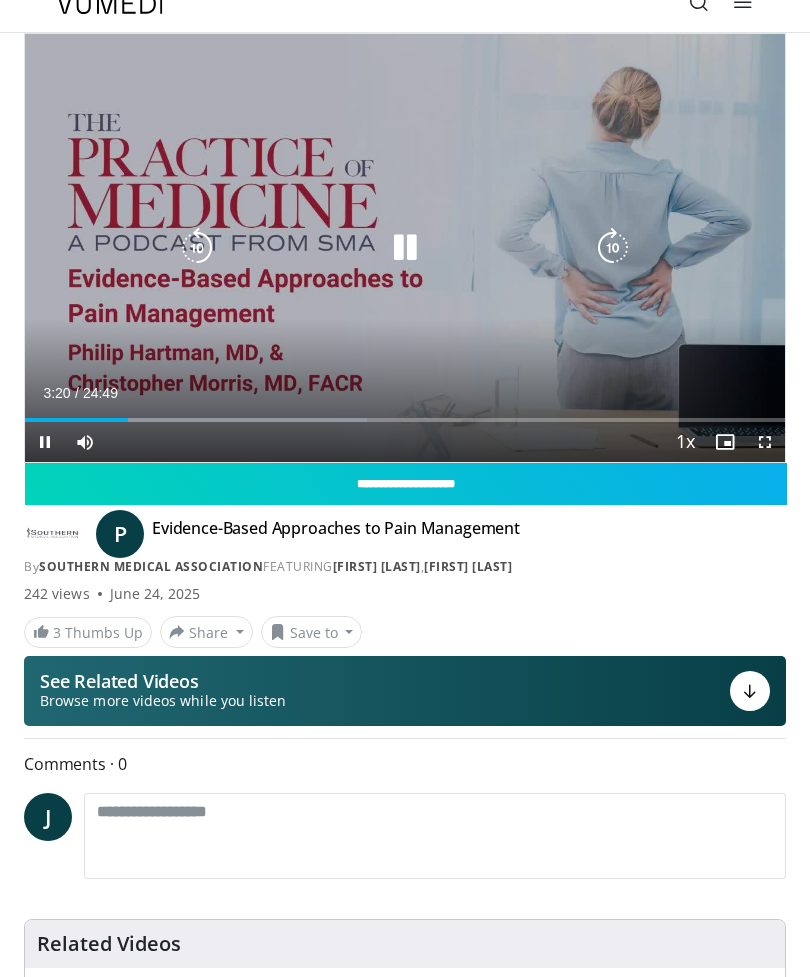 scroll, scrollTop: 24, scrollLeft: 0, axis: vertical 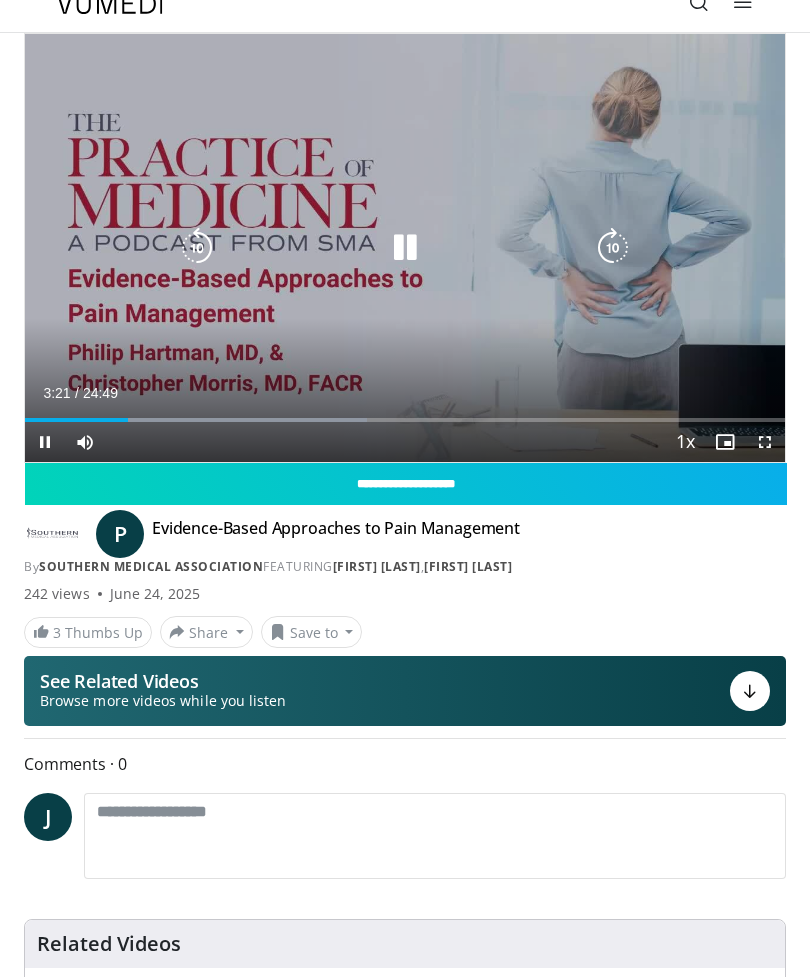 click at bounding box center (405, 248) 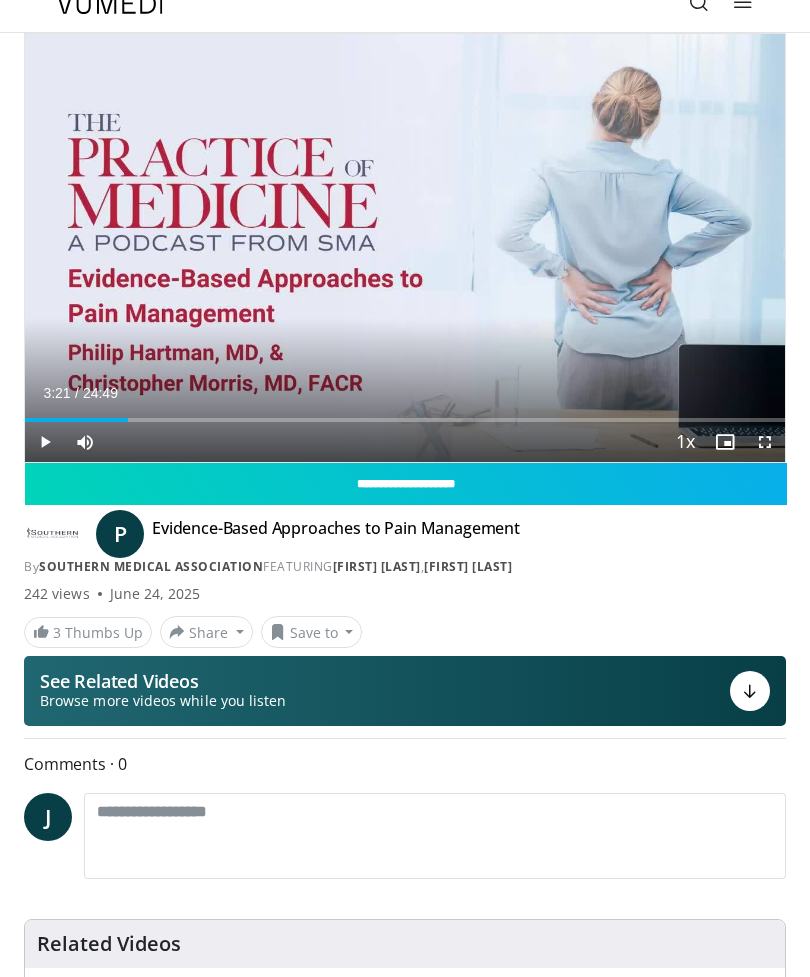 click at bounding box center [405, 248] 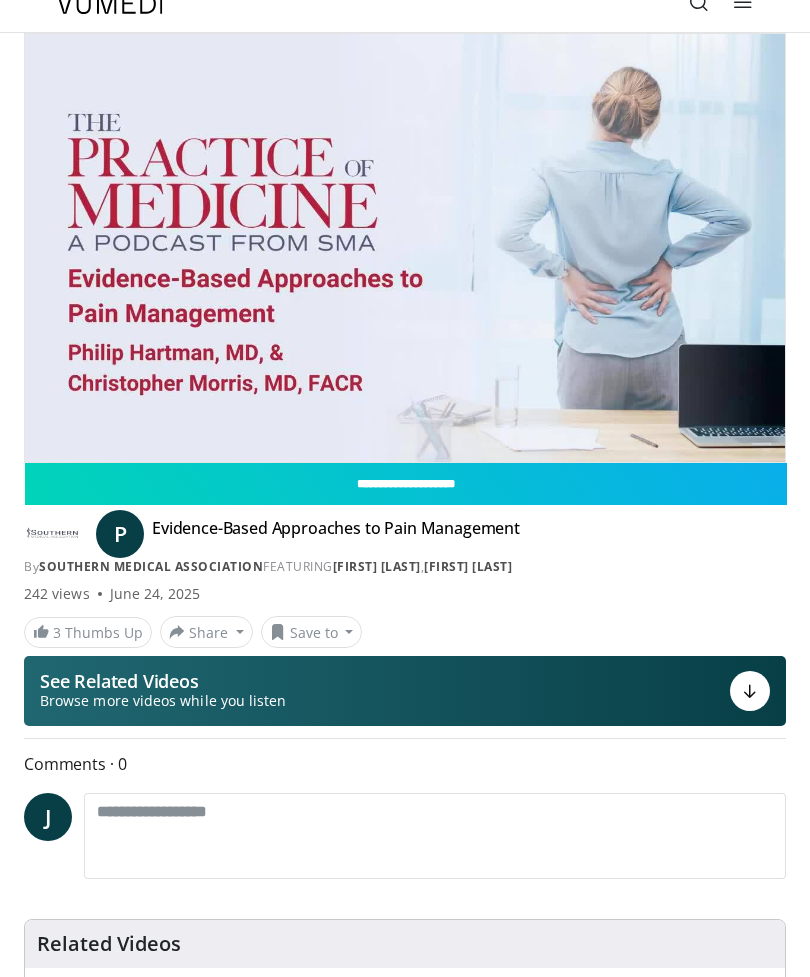scroll, scrollTop: 0, scrollLeft: 0, axis: both 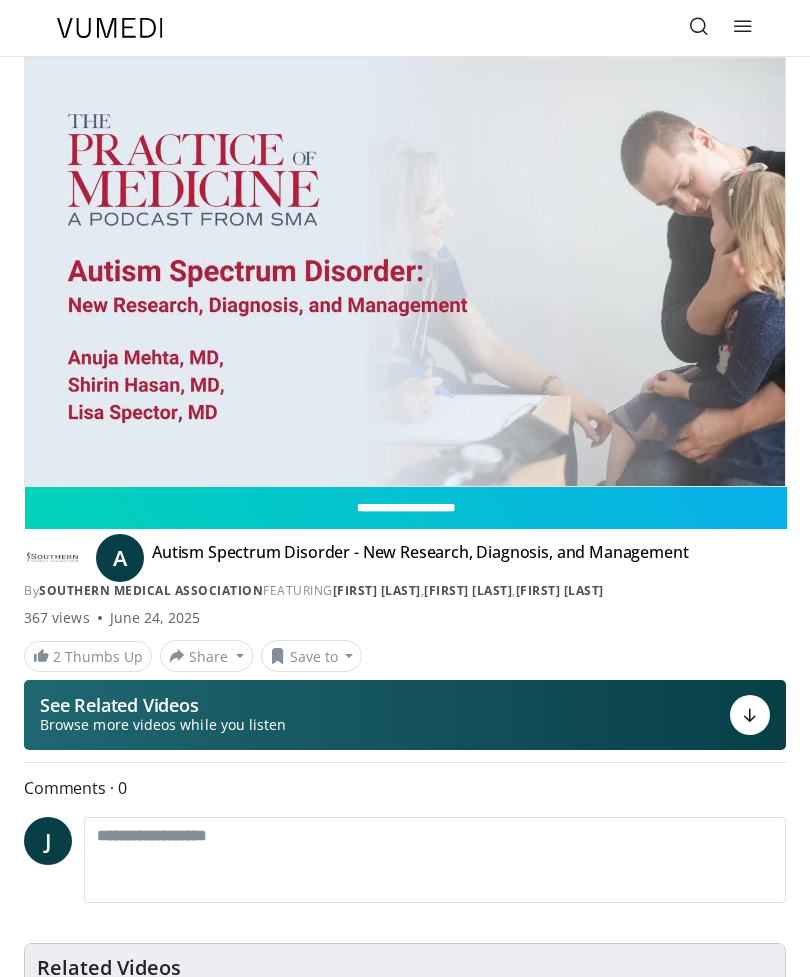 click at bounding box center (405, 272) 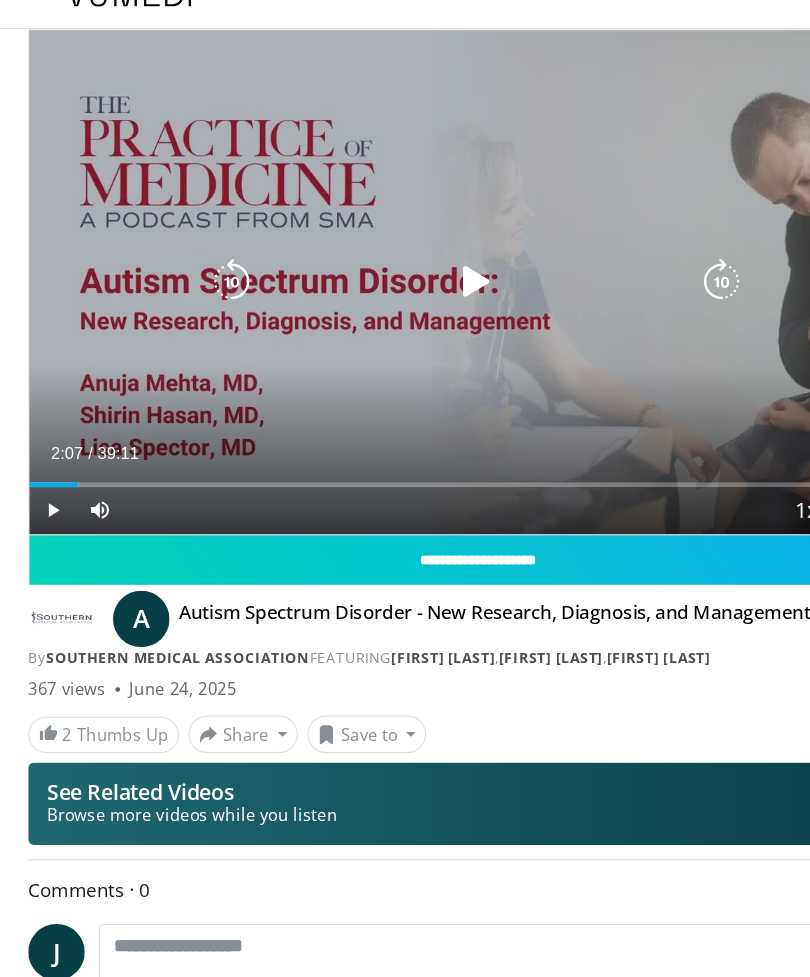click at bounding box center [405, 272] 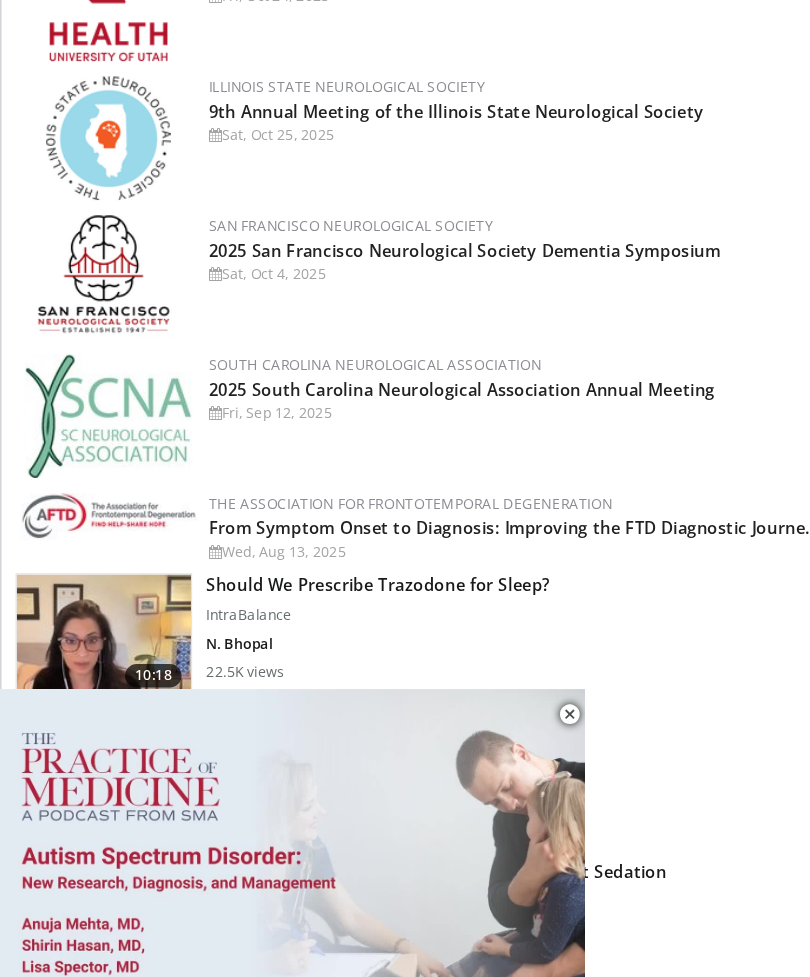scroll, scrollTop: 1120, scrollLeft: 0, axis: vertical 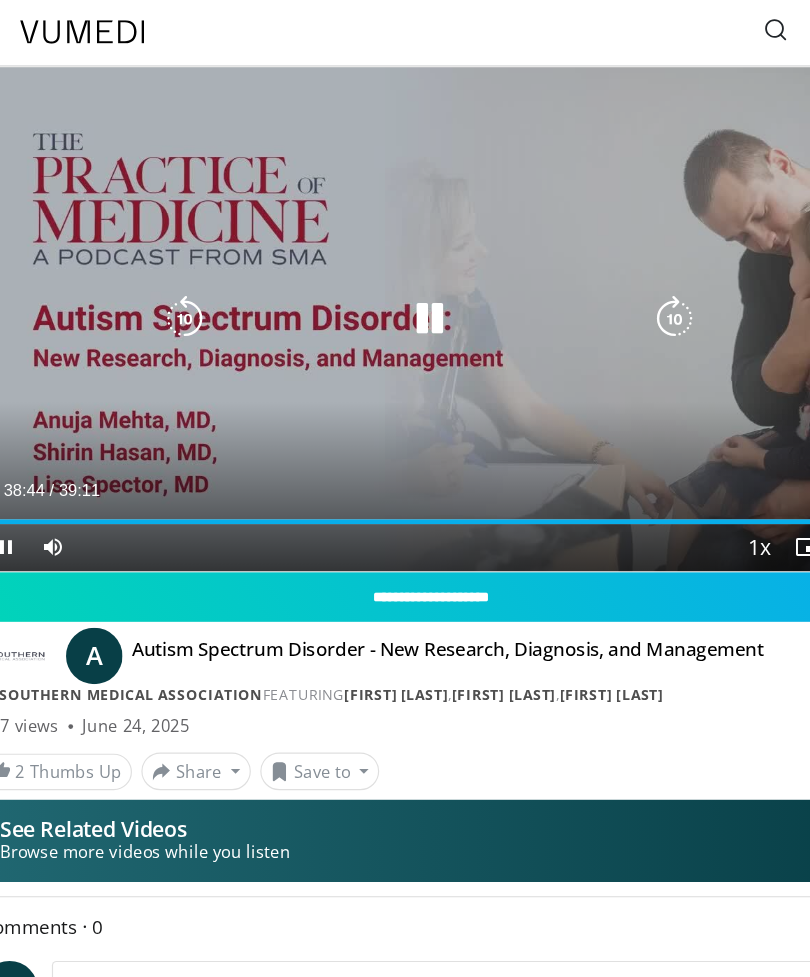 click at bounding box center (405, 271) 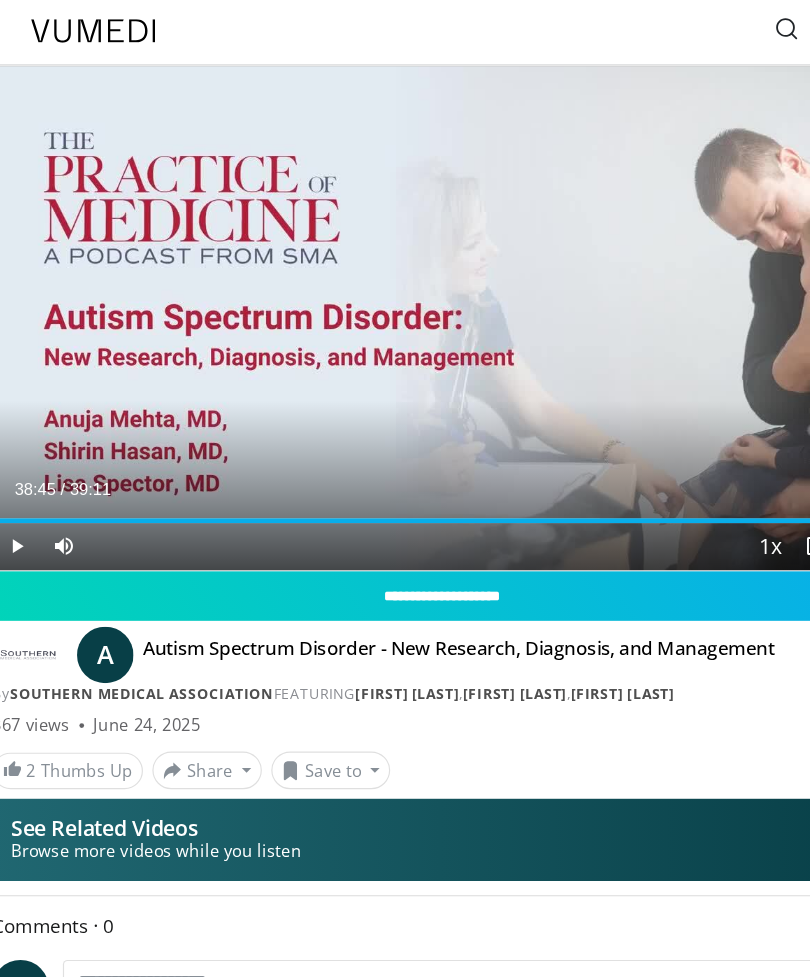 scroll, scrollTop: 0, scrollLeft: 0, axis: both 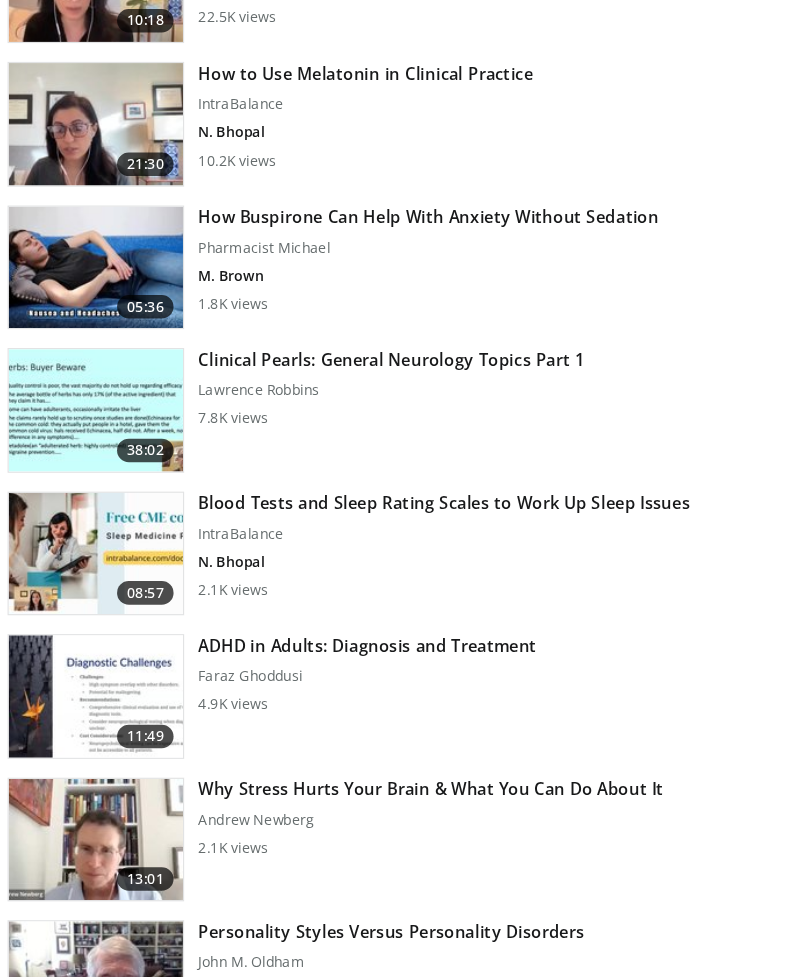 click on "ADHD in Adults: Diagnosis and Treatment
Faraz Ghoddusi
4.9K views" at bounding box center (342, 684) 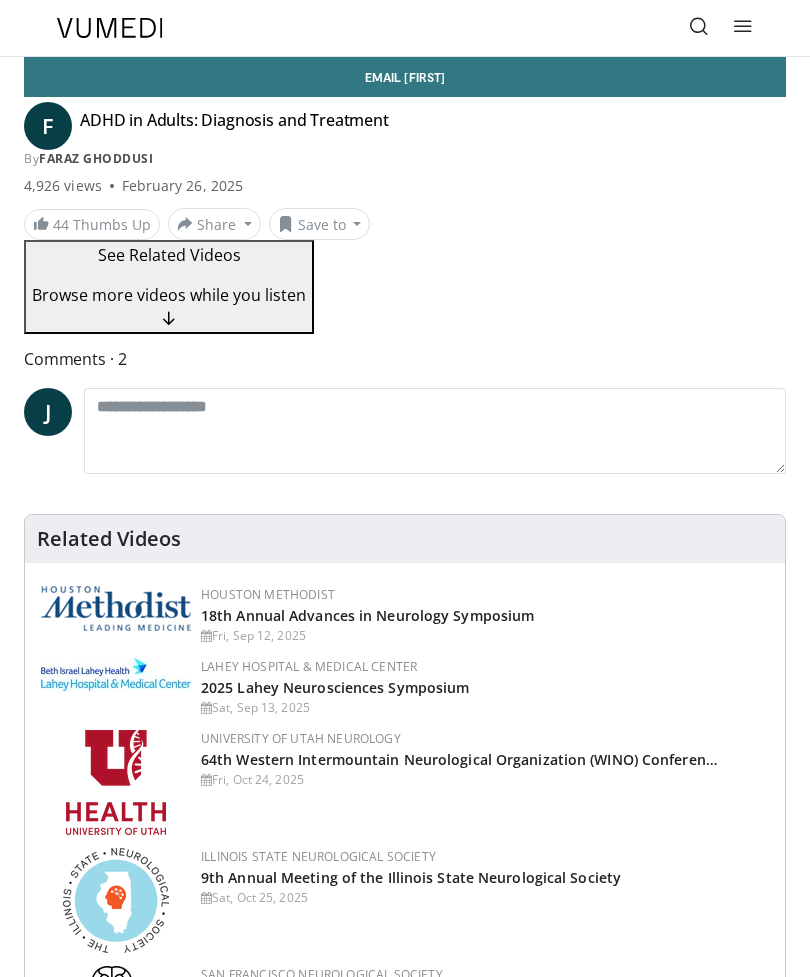 scroll, scrollTop: 0, scrollLeft: 0, axis: both 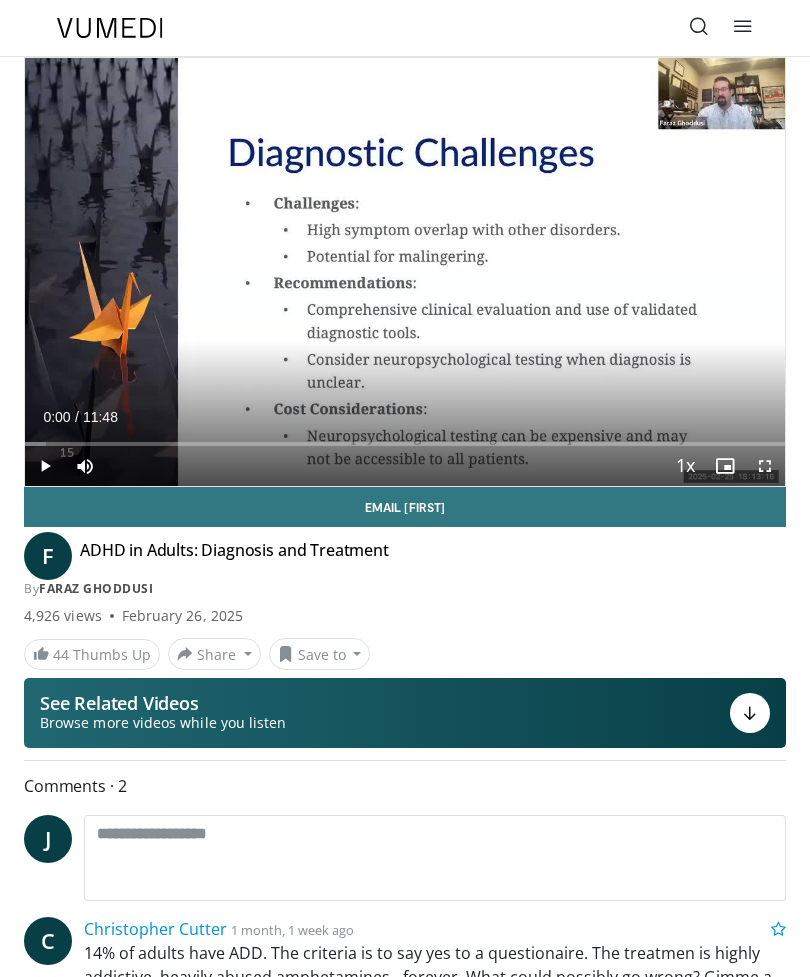 click on "10 seconds
Tap to unmute" at bounding box center [405, 272] 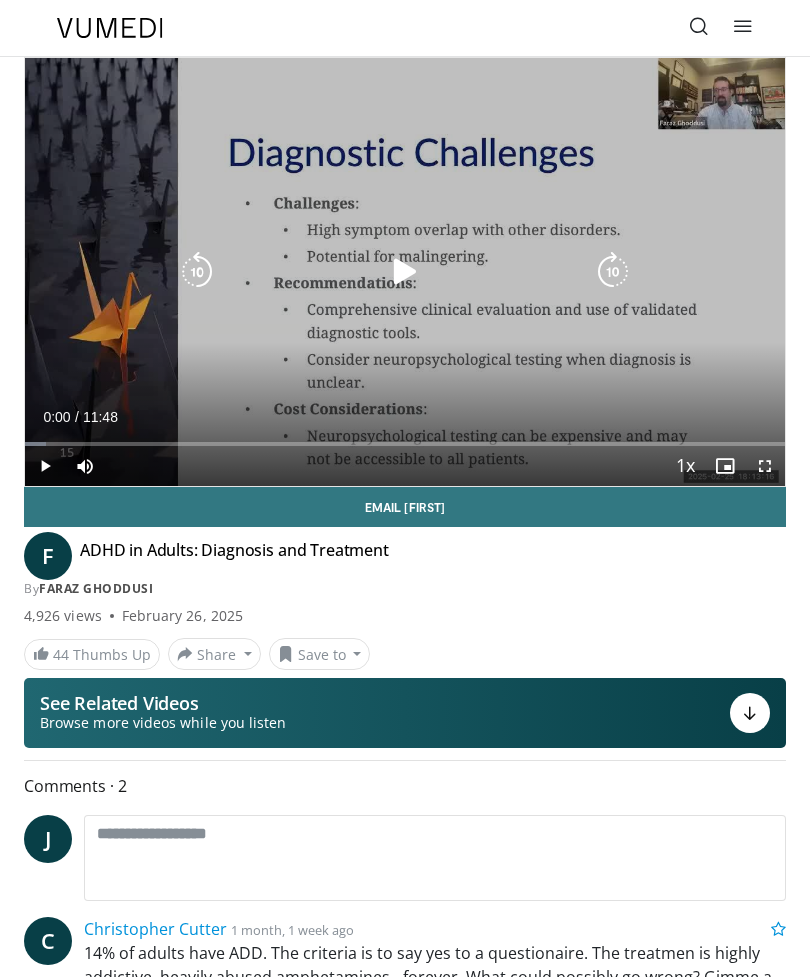 click at bounding box center [405, 272] 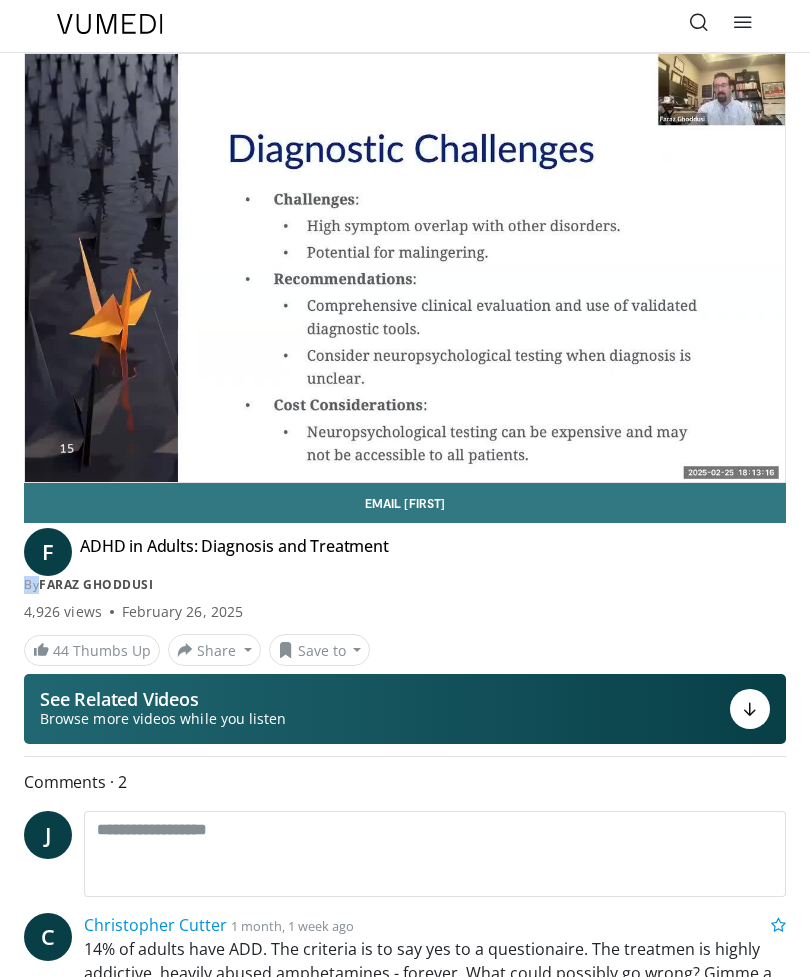 scroll, scrollTop: 5, scrollLeft: 0, axis: vertical 